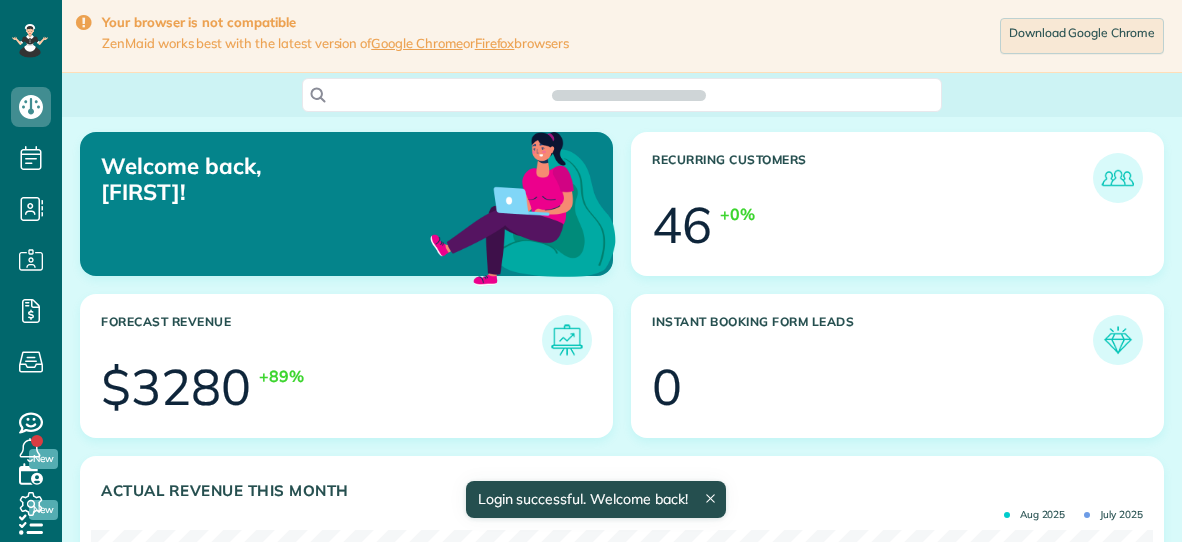 scroll, scrollTop: 0, scrollLeft: 0, axis: both 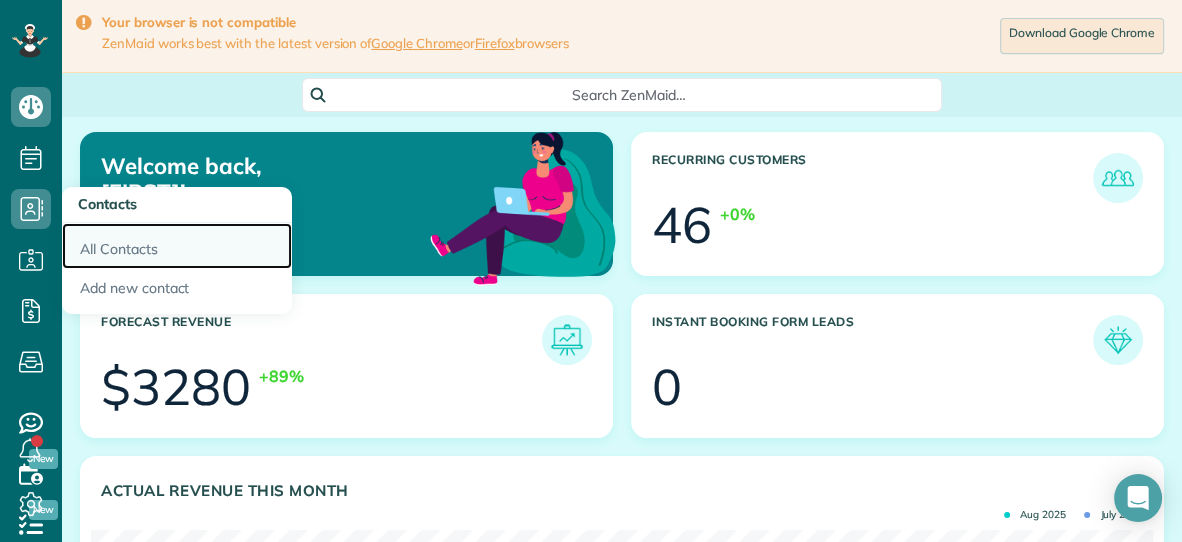click on "All Contacts" at bounding box center [177, 246] 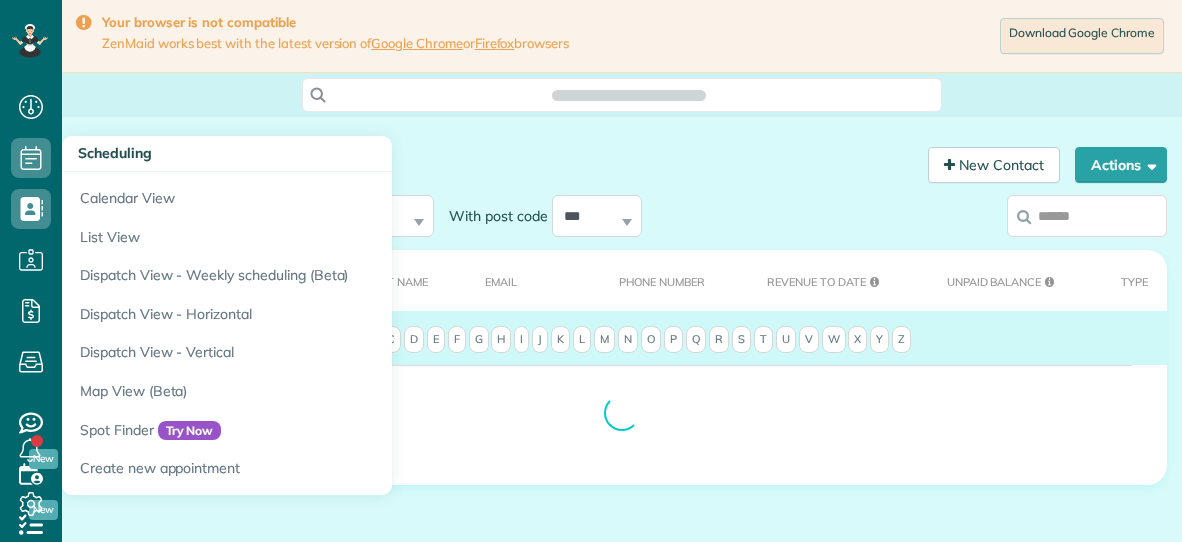 scroll, scrollTop: 0, scrollLeft: 0, axis: both 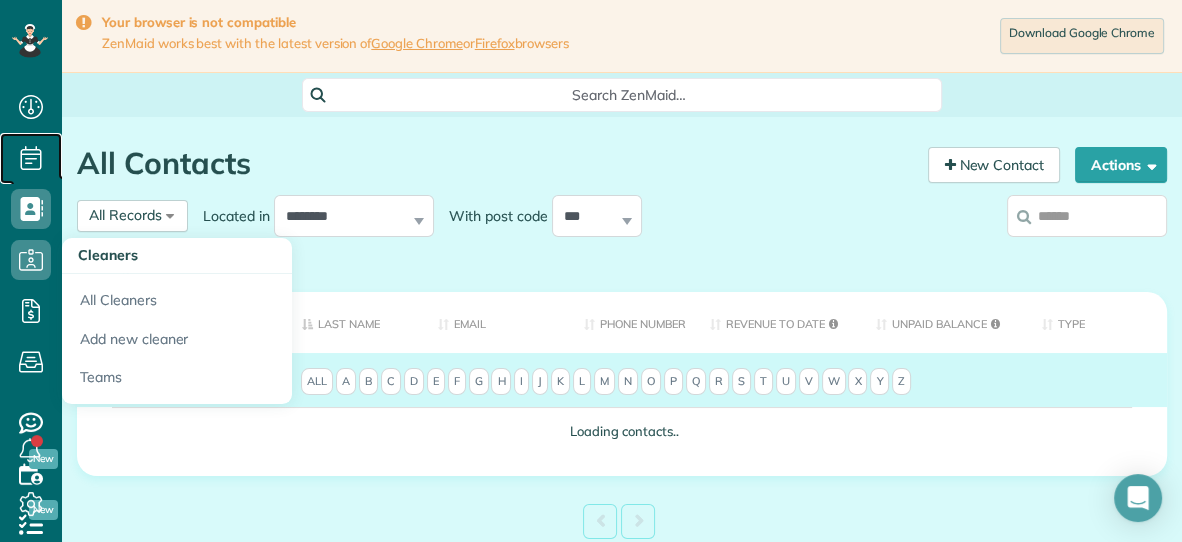 click 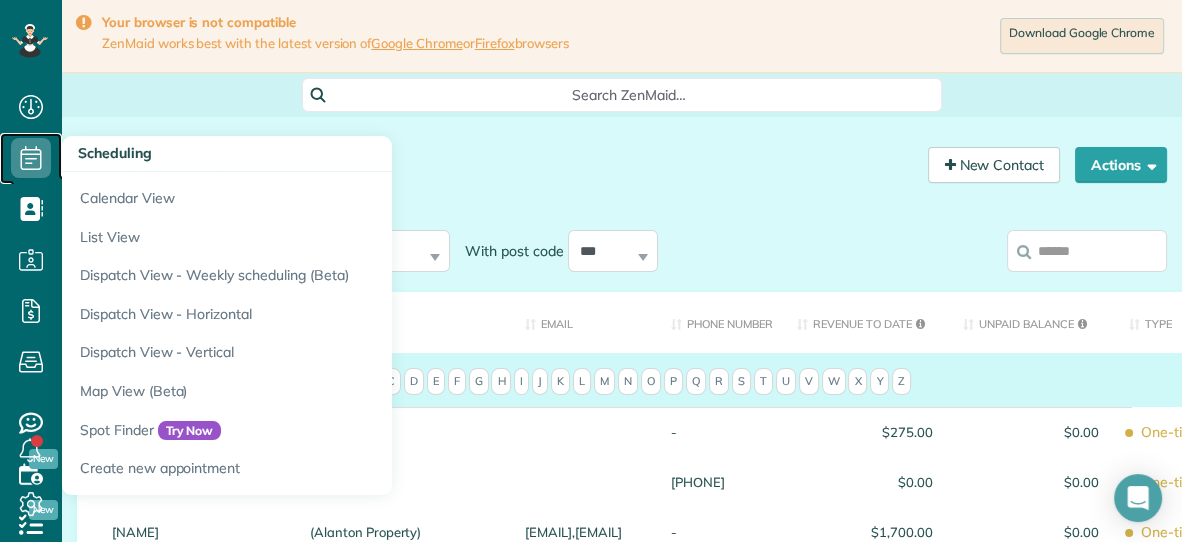 click 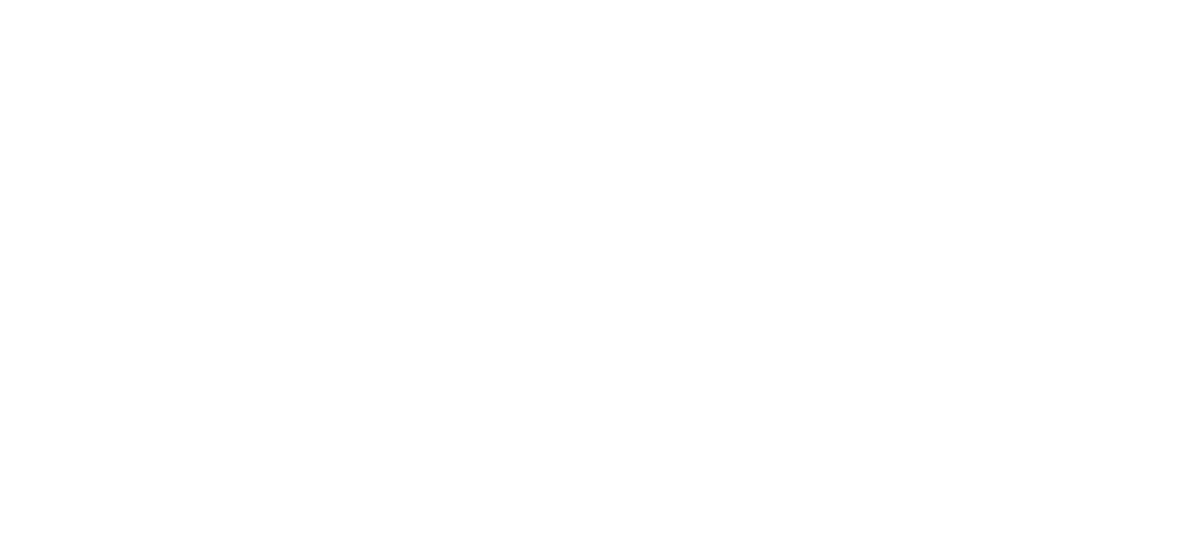 scroll, scrollTop: 0, scrollLeft: 0, axis: both 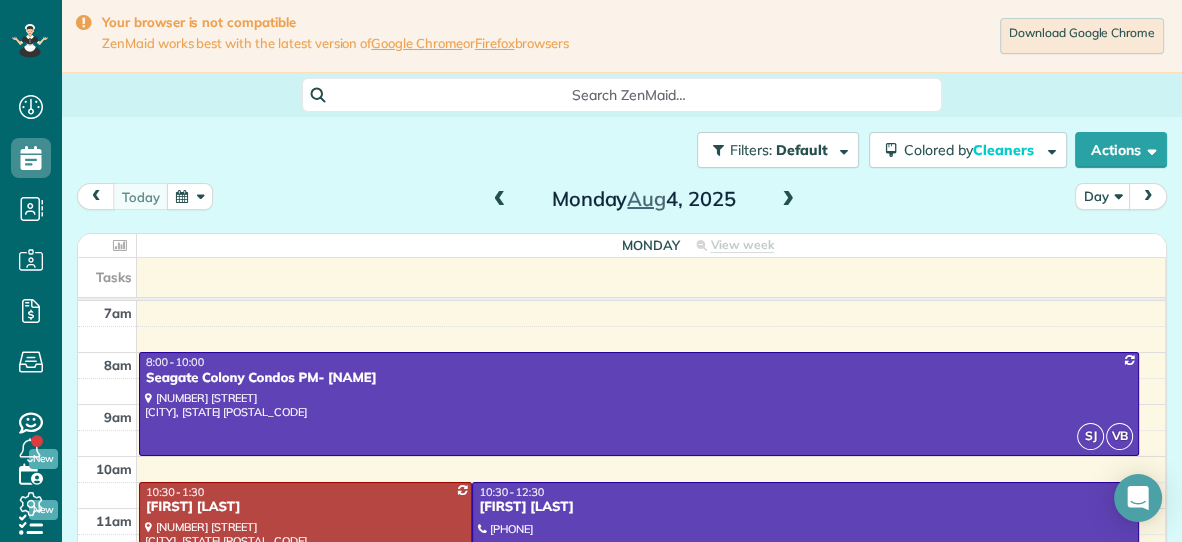 click at bounding box center (788, 200) 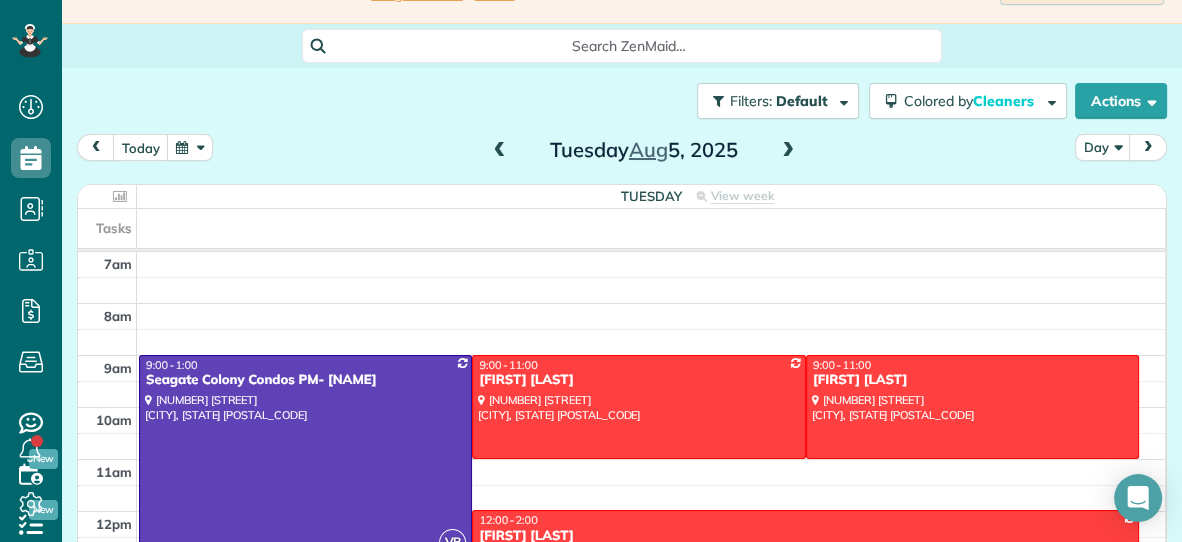 scroll, scrollTop: 98, scrollLeft: 0, axis: vertical 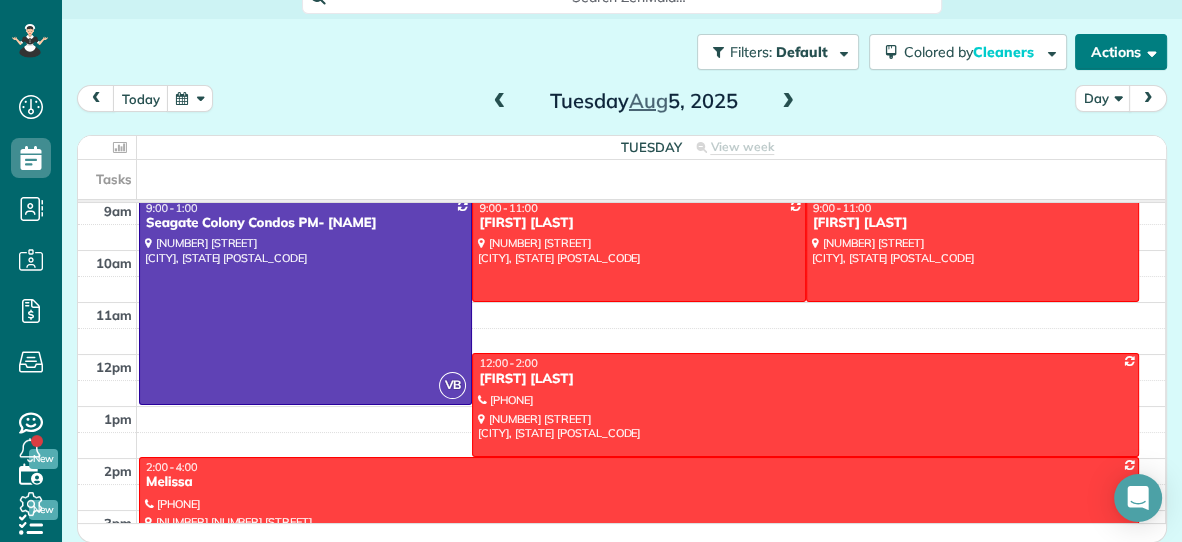 click on "Actions" at bounding box center [1121, 52] 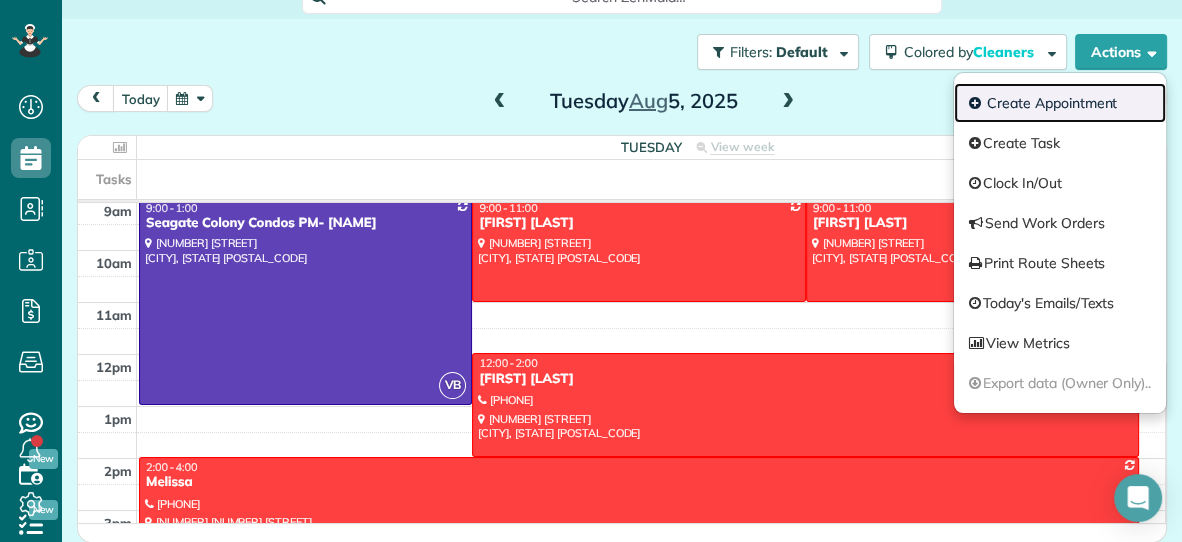 click on "Create Appointment" at bounding box center [1060, 103] 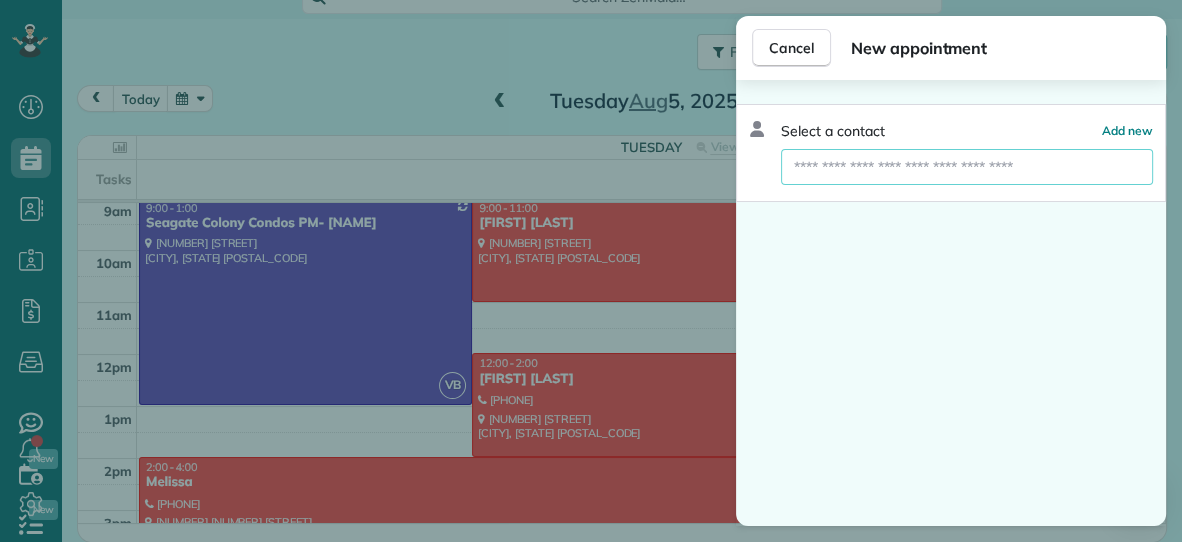 click at bounding box center [967, 167] 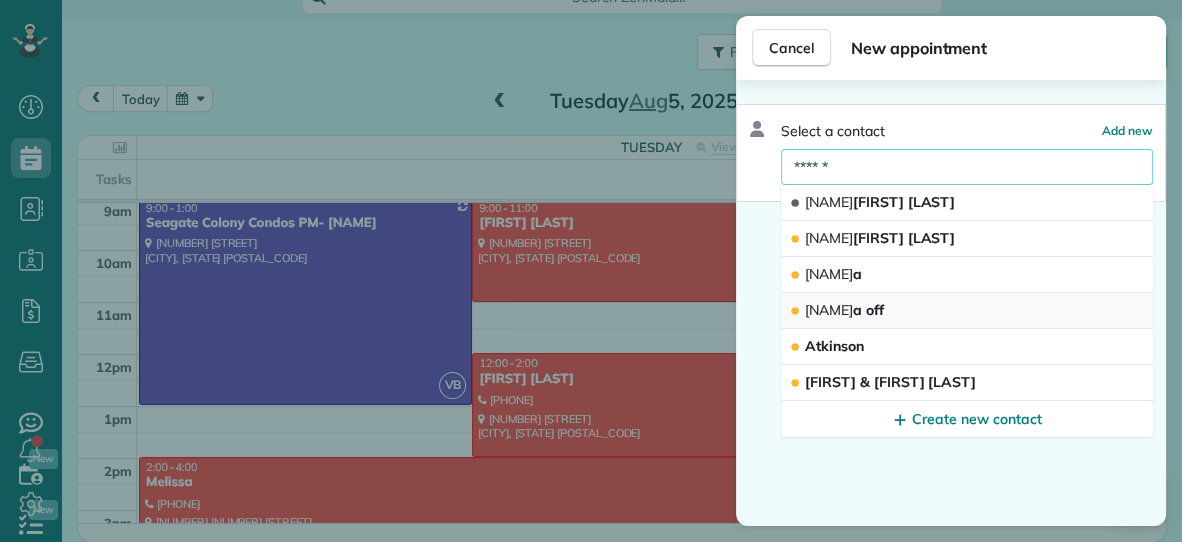 type on "******" 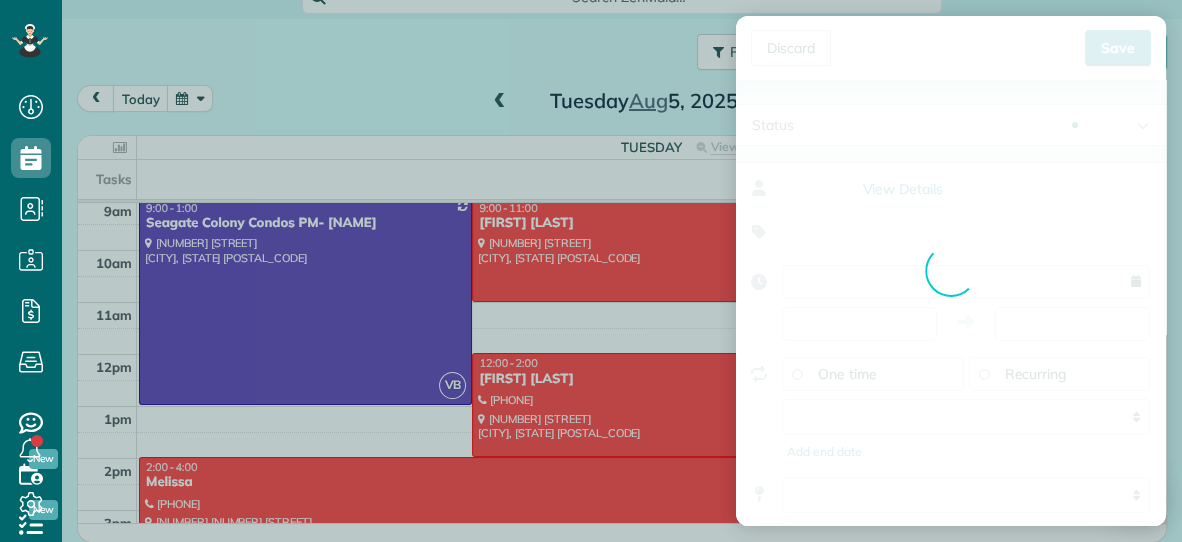 type on "**********" 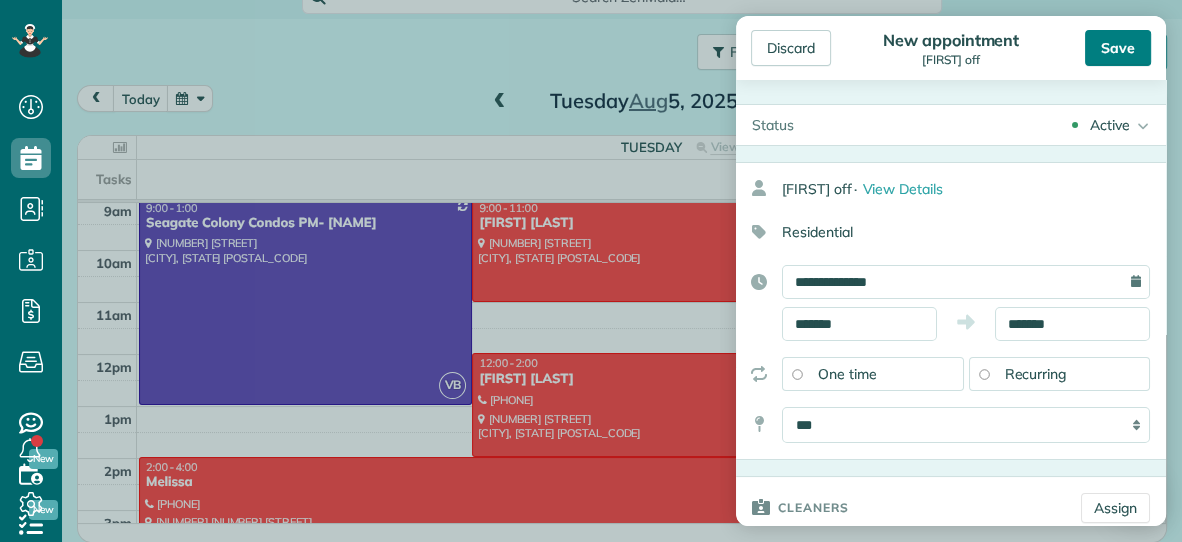 click on "Save" at bounding box center [1118, 48] 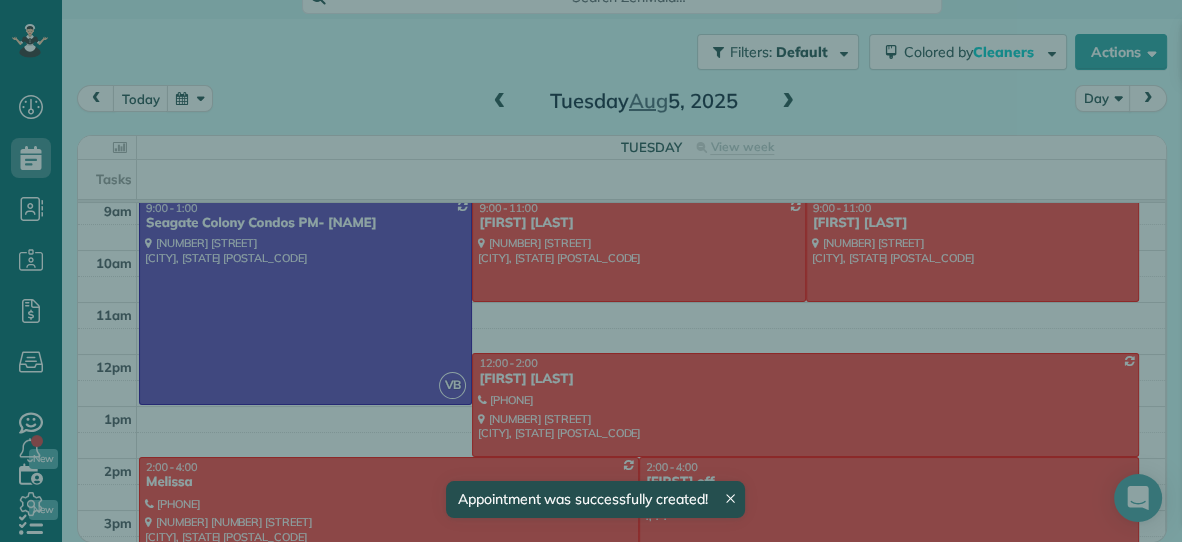 scroll, scrollTop: 96, scrollLeft: 0, axis: vertical 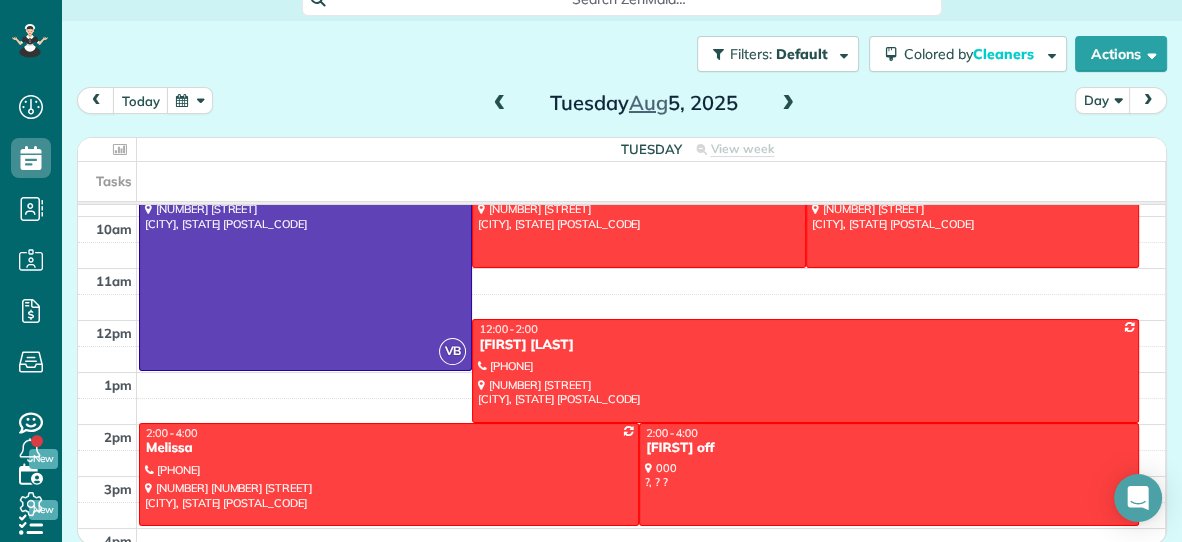 click at bounding box center [788, 104] 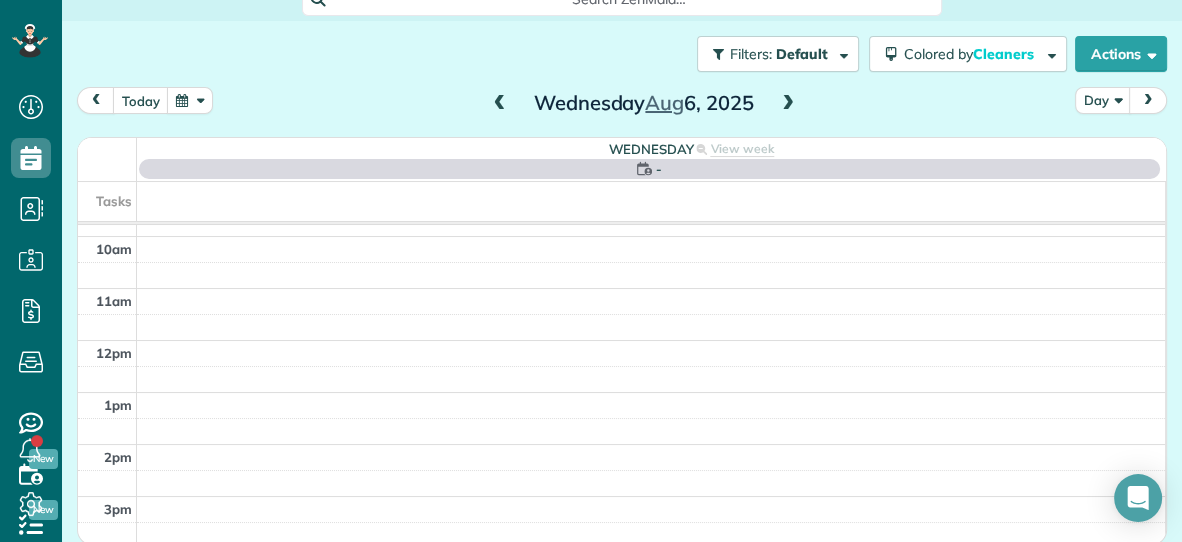 scroll, scrollTop: 0, scrollLeft: 0, axis: both 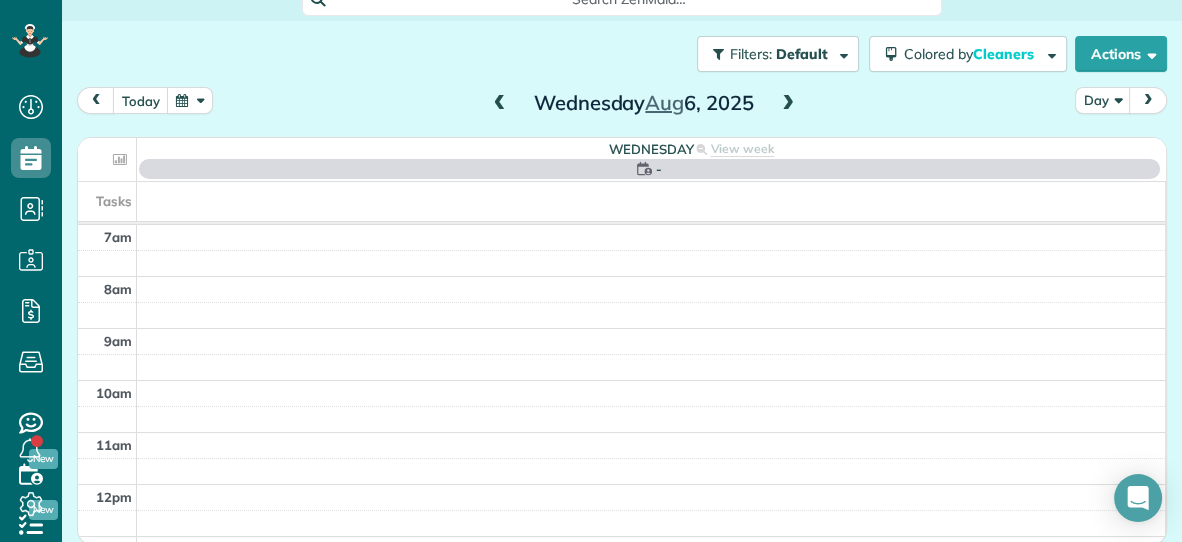 click at bounding box center [788, 104] 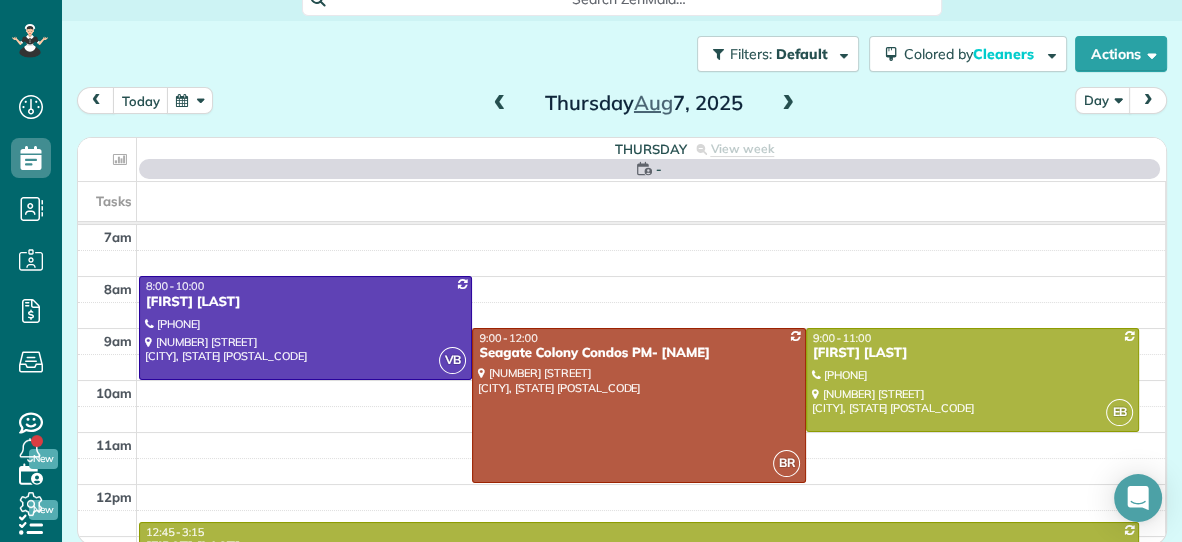 click at bounding box center (788, 104) 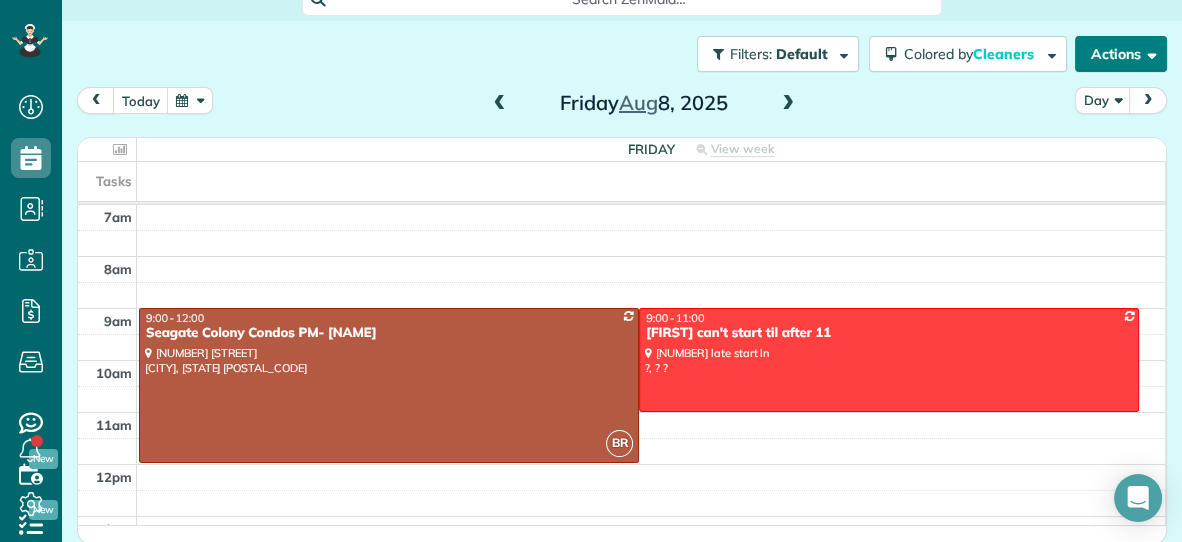 click on "Actions" at bounding box center (1121, 54) 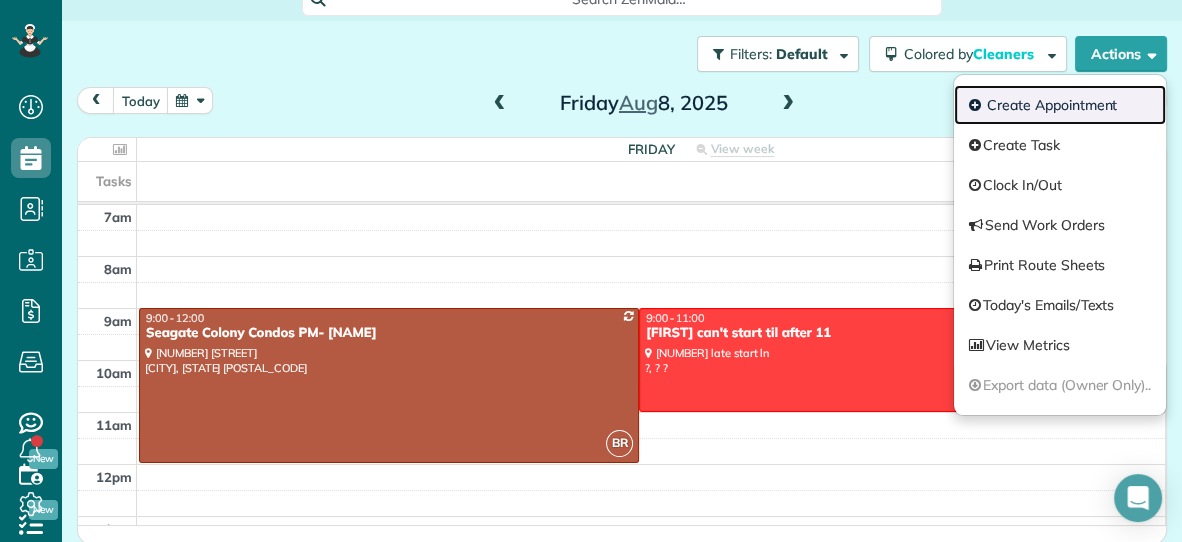 click on "Create Appointment" at bounding box center [1060, 105] 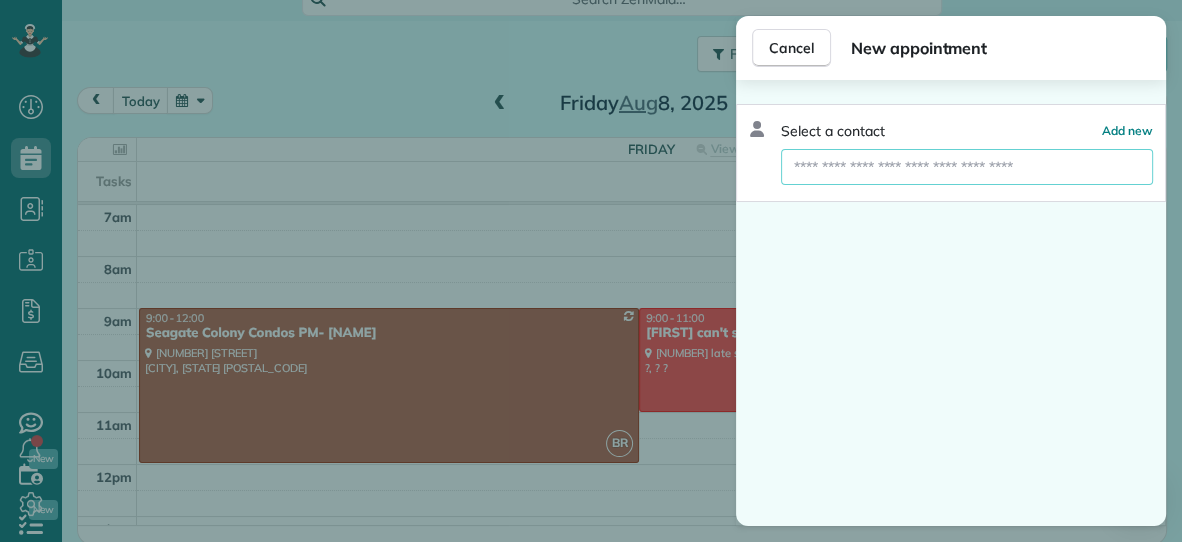 click at bounding box center [967, 167] 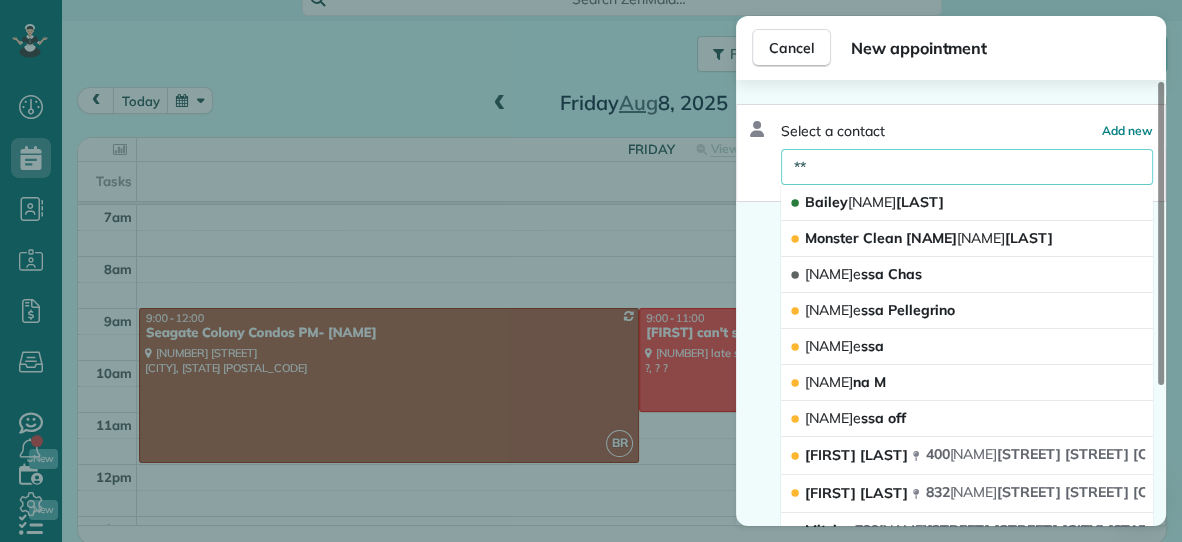 type on "*" 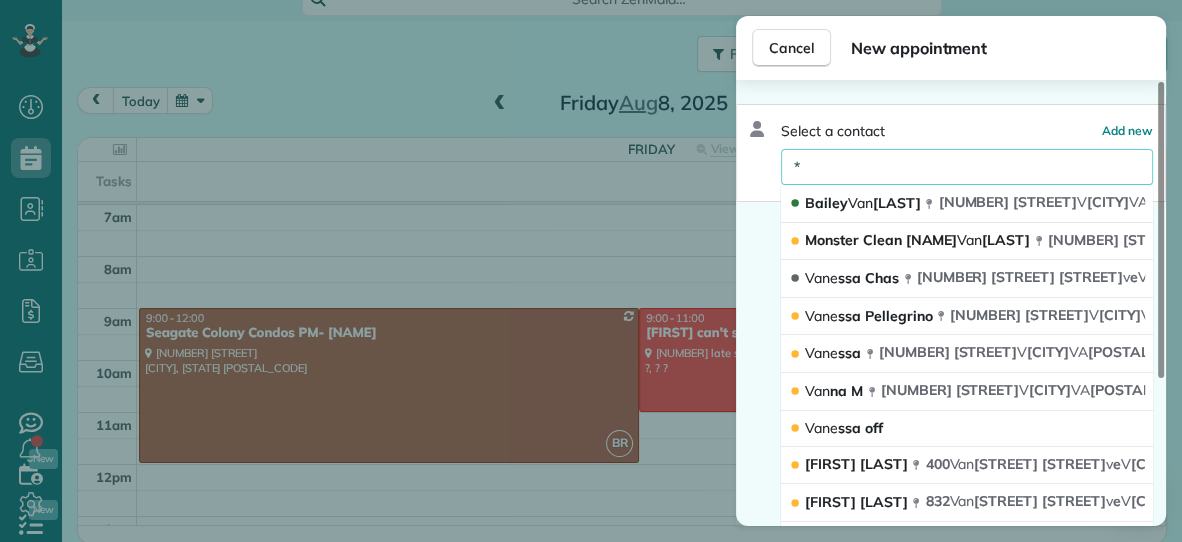 type 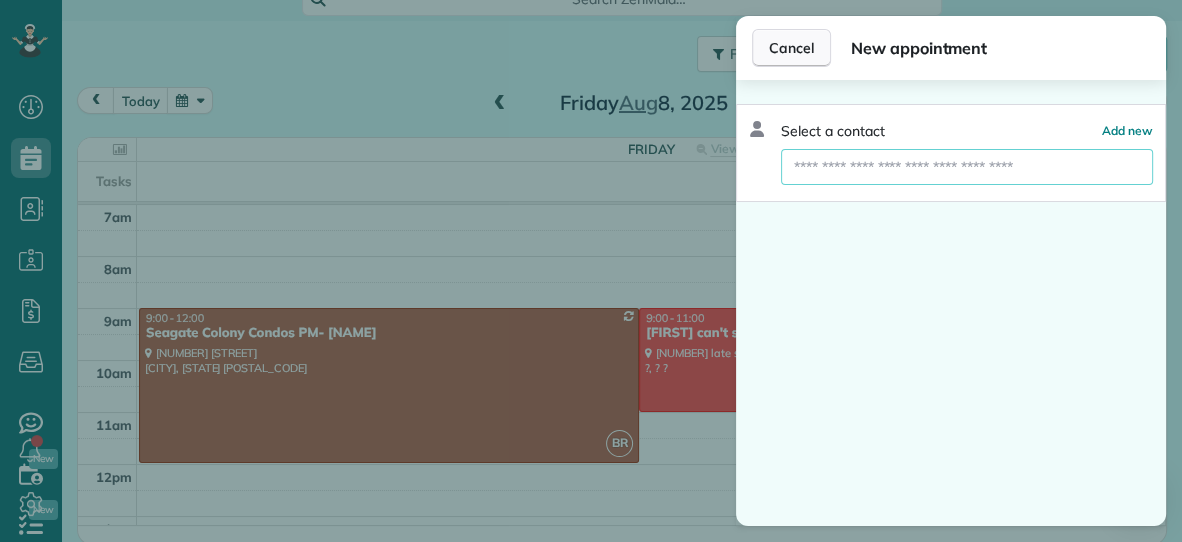 click on "Cancel" at bounding box center (791, 48) 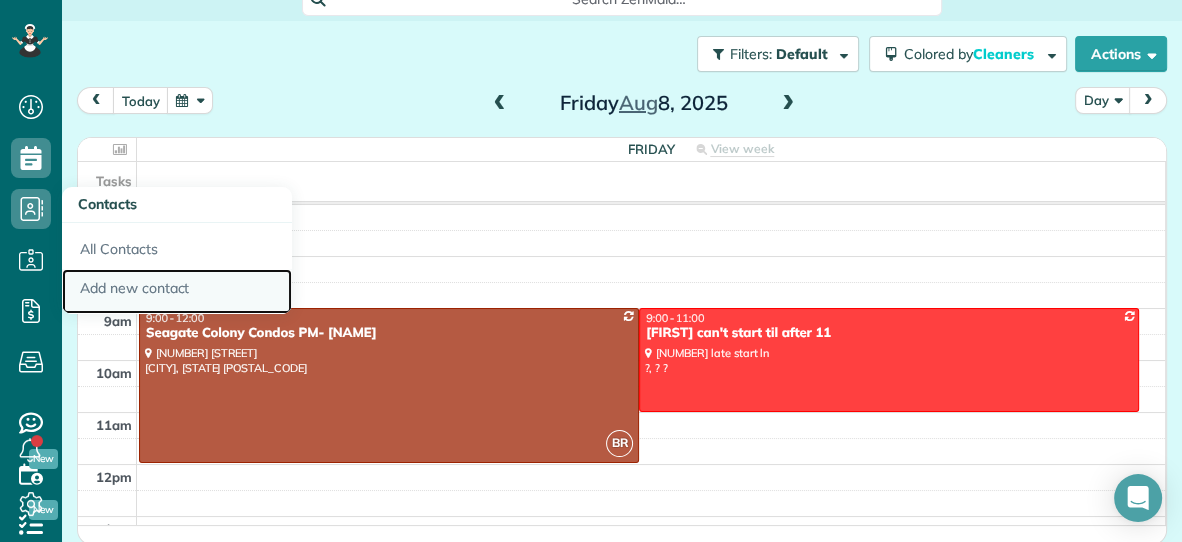 click on "Add new contact" at bounding box center (177, 292) 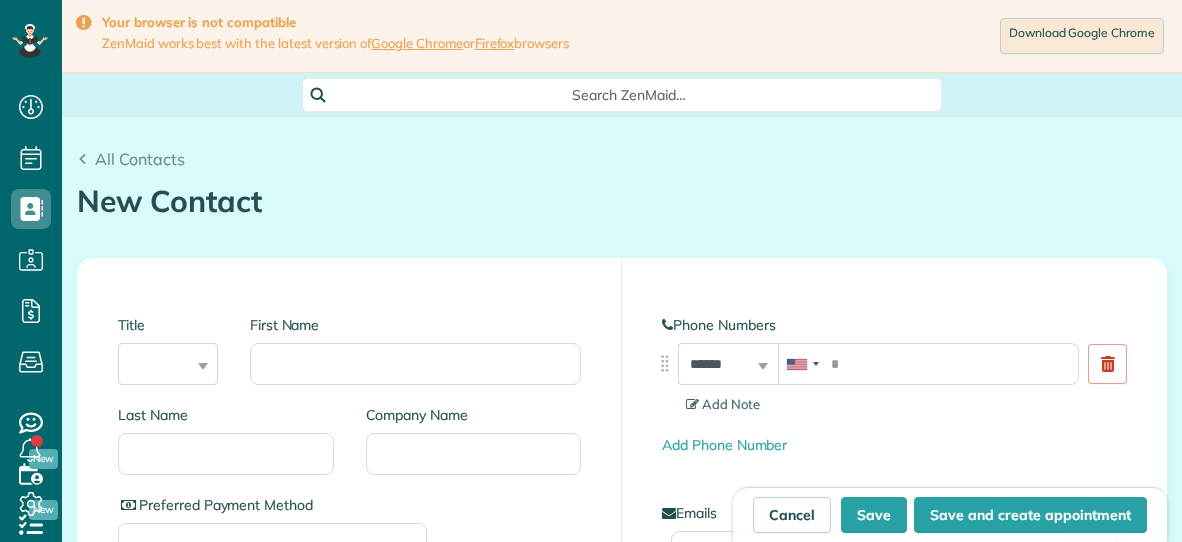 scroll, scrollTop: 0, scrollLeft: 0, axis: both 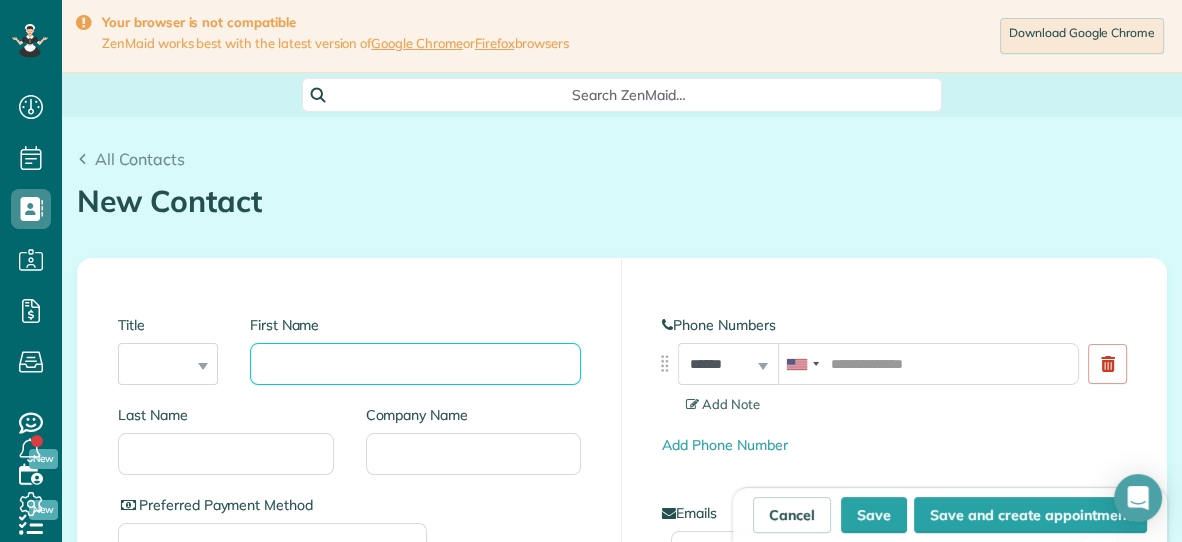 click on "First Name" at bounding box center [415, 364] 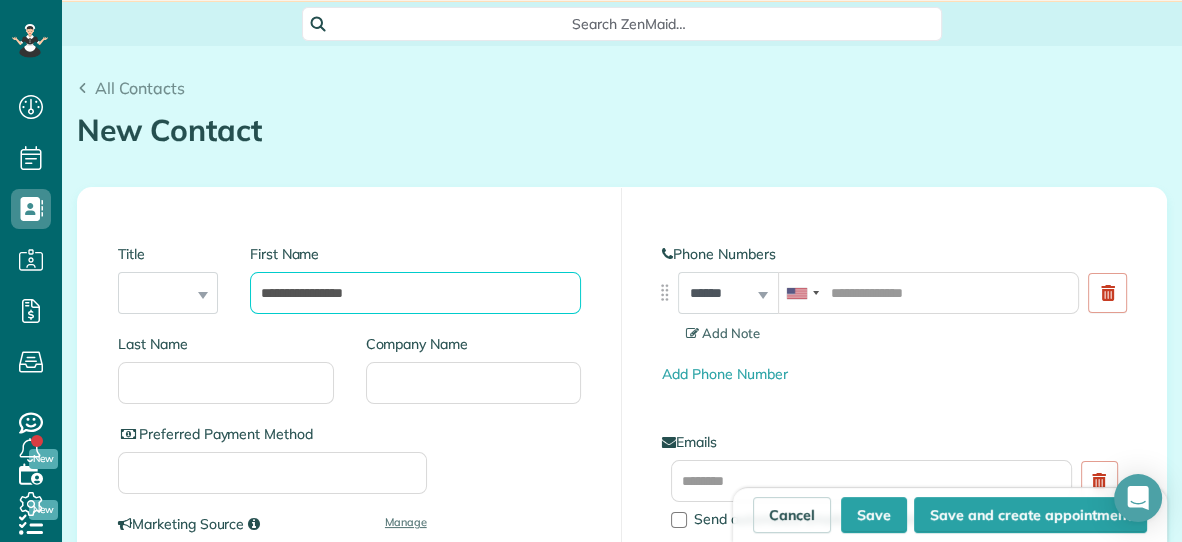 scroll, scrollTop: 74, scrollLeft: 0, axis: vertical 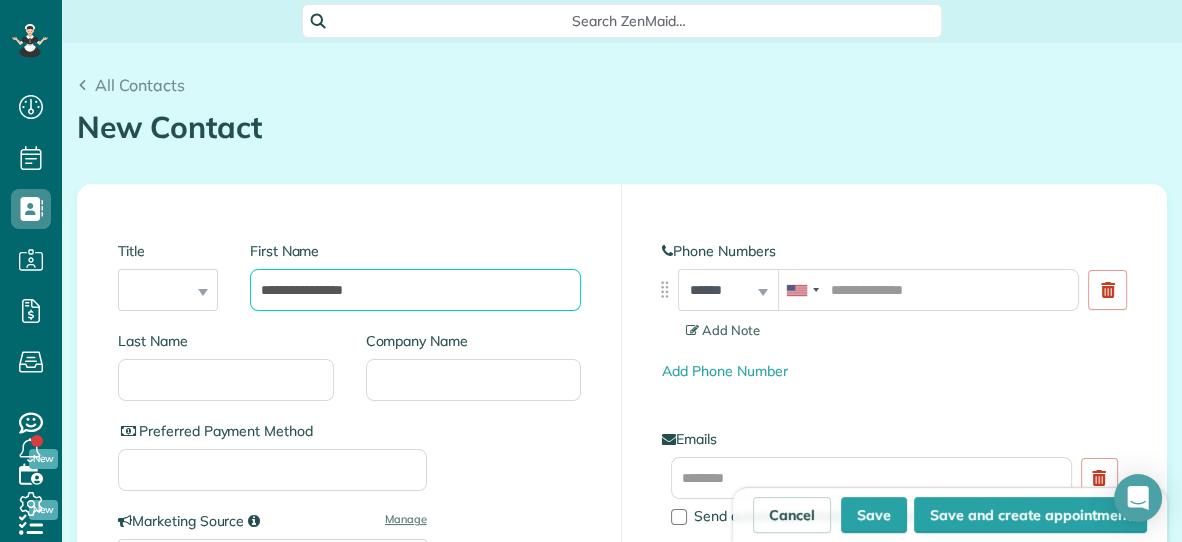 click on "**********" at bounding box center [415, 290] 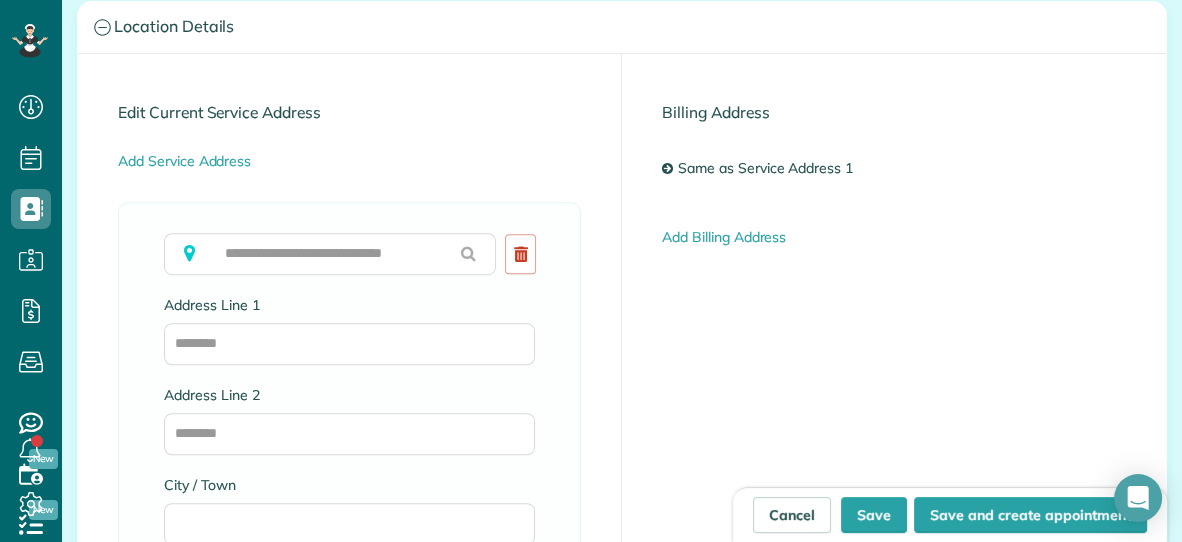 scroll, scrollTop: 1068, scrollLeft: 0, axis: vertical 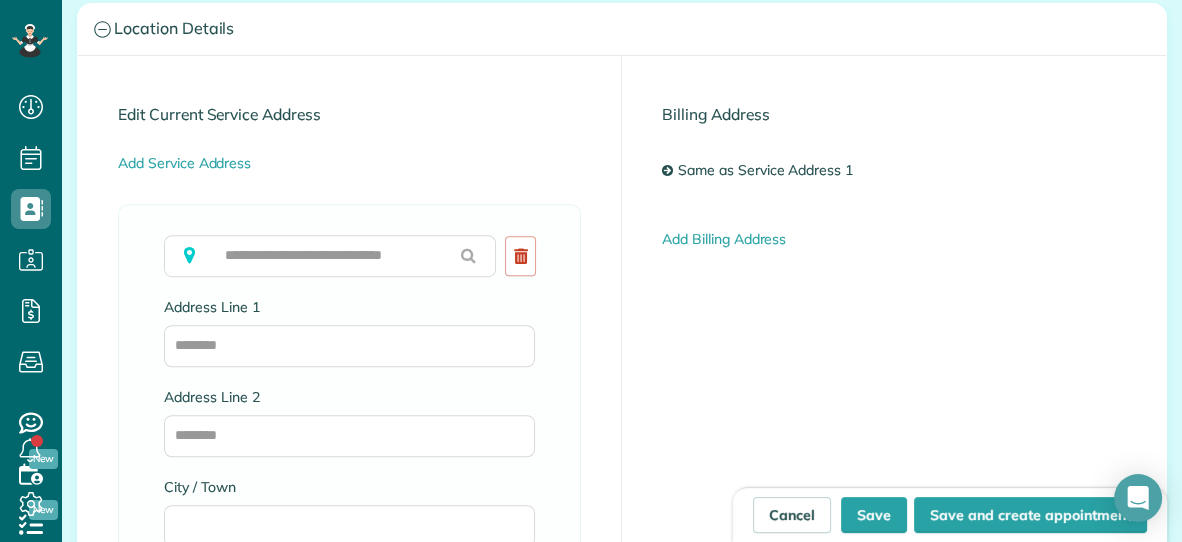 type on "**********" 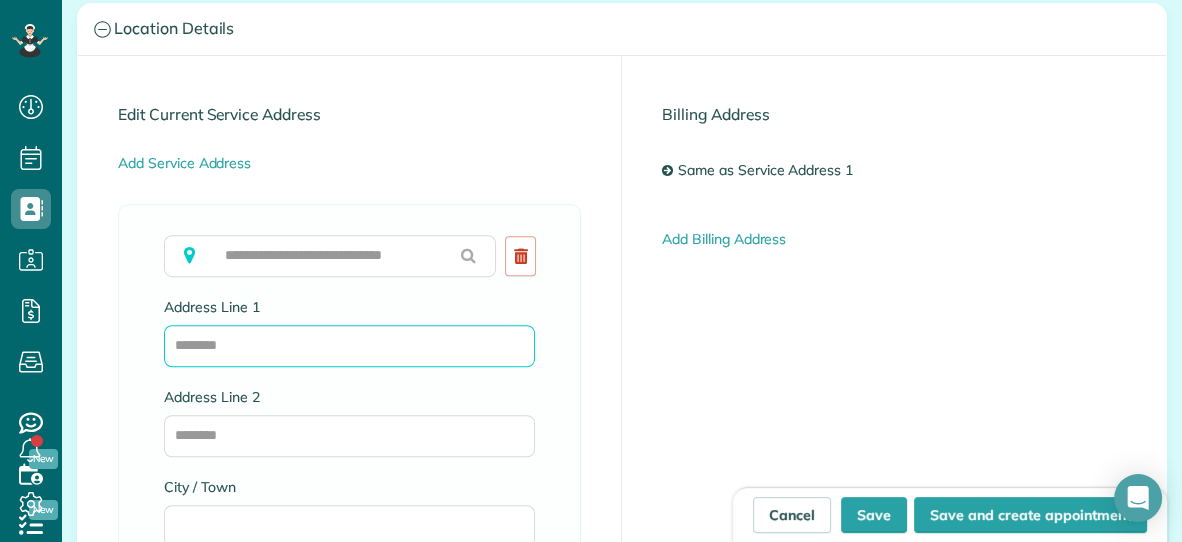 click on "Address Line 1" at bounding box center (349, 346) 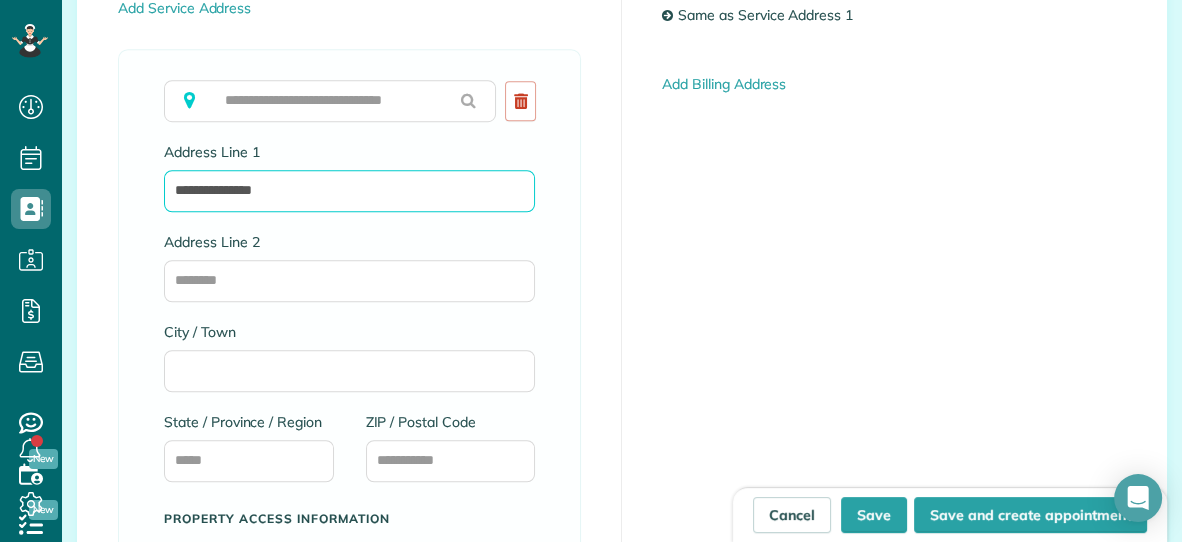 scroll, scrollTop: 1286, scrollLeft: 0, axis: vertical 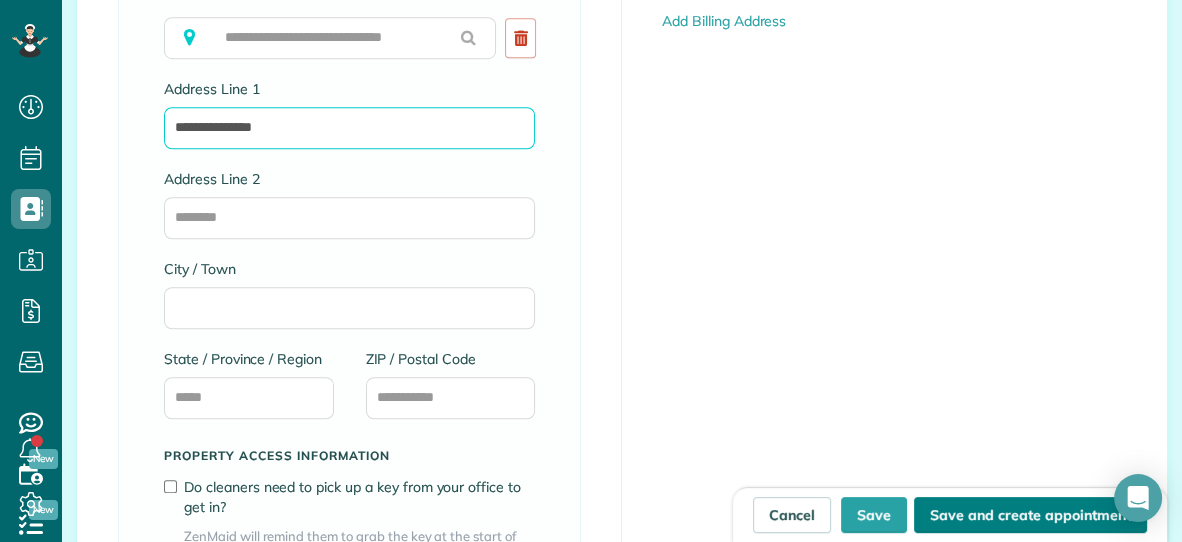 type on "**********" 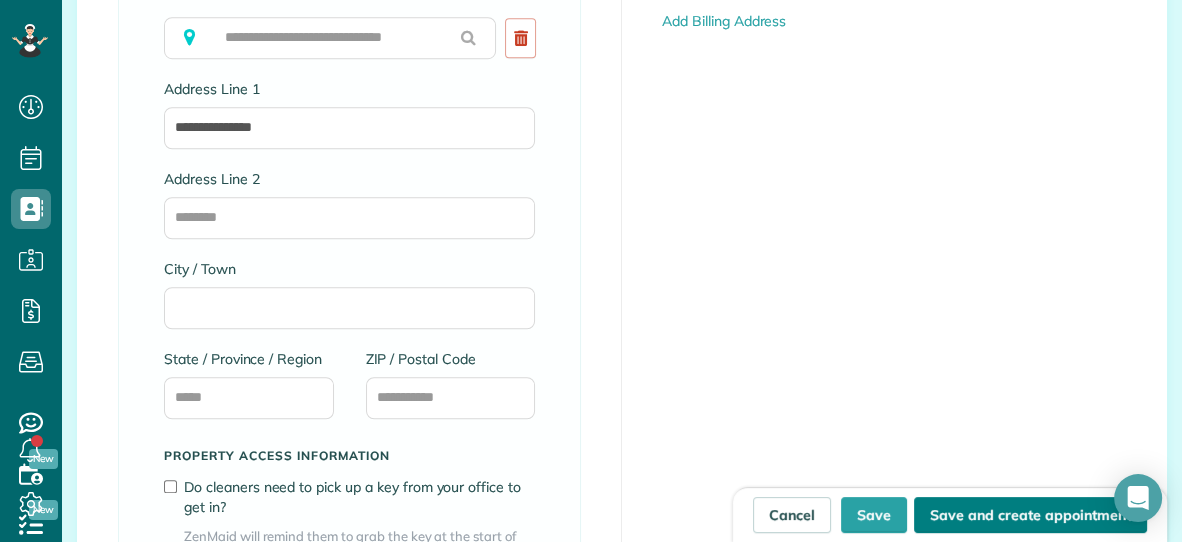 click on "Save and create appointment" at bounding box center [1030, 515] 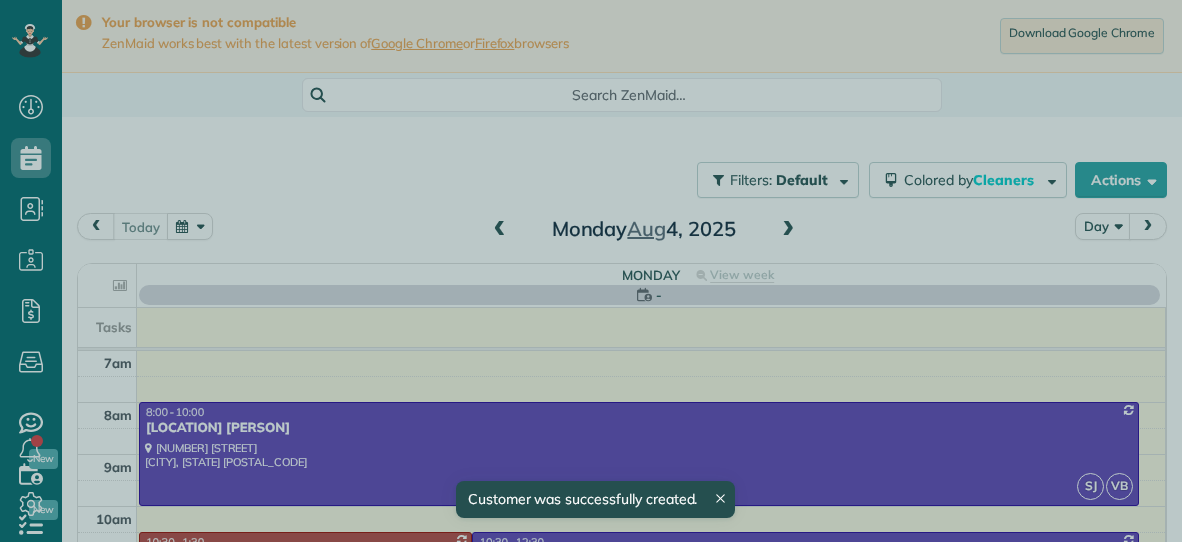 scroll, scrollTop: 0, scrollLeft: 0, axis: both 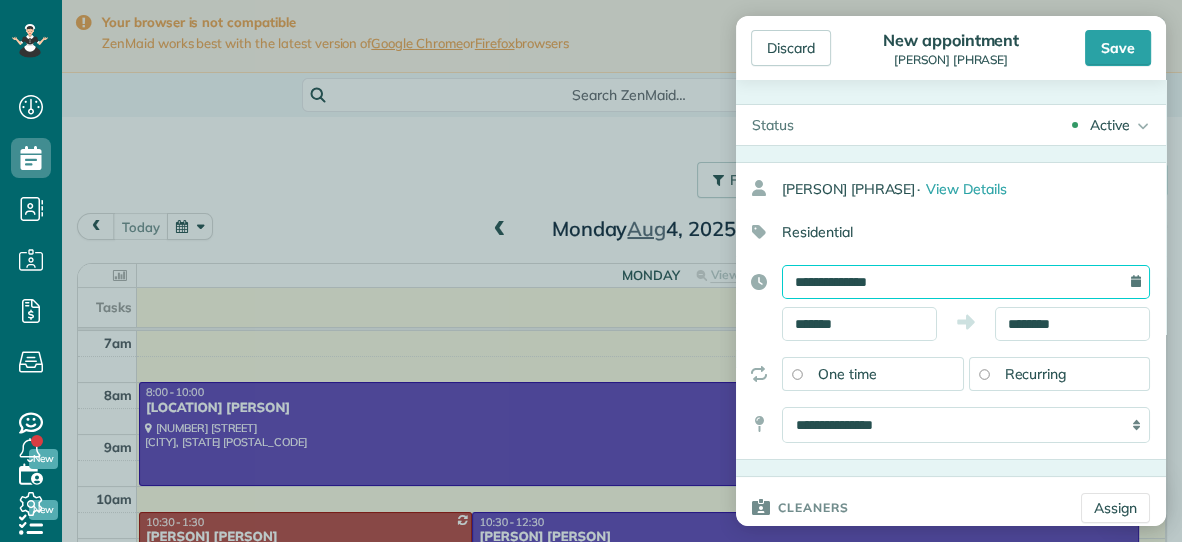 click on "**********" at bounding box center [966, 282] 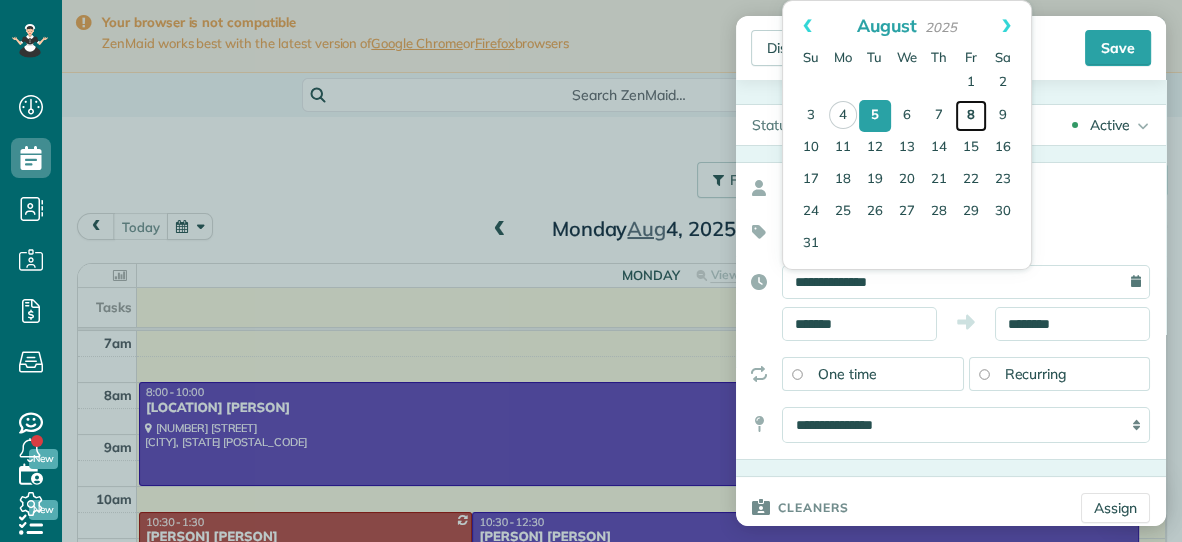 click on "8" at bounding box center [971, 116] 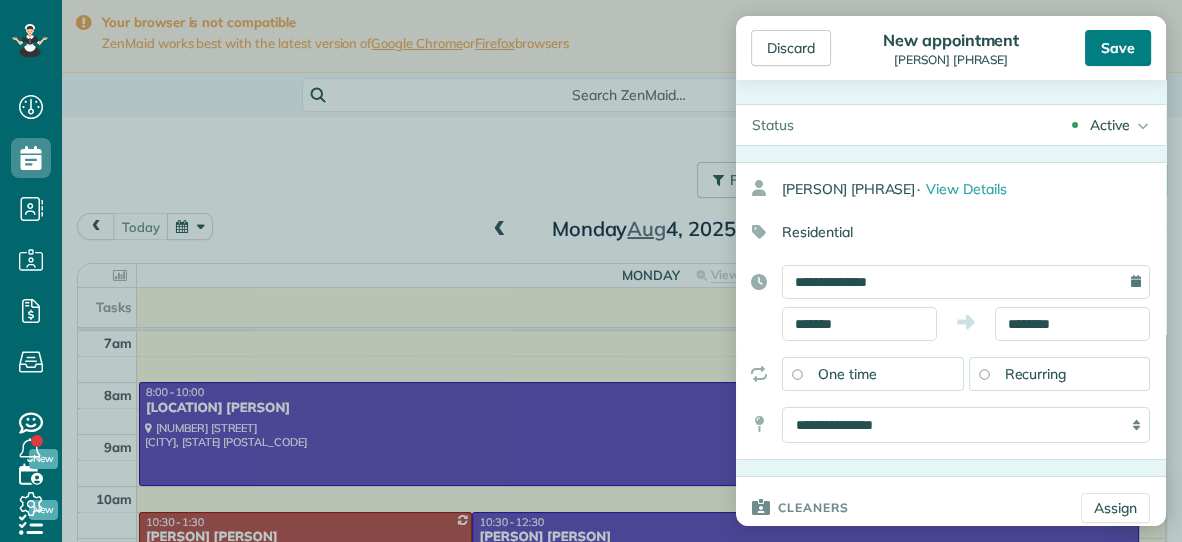 click on "Save" at bounding box center (1118, 48) 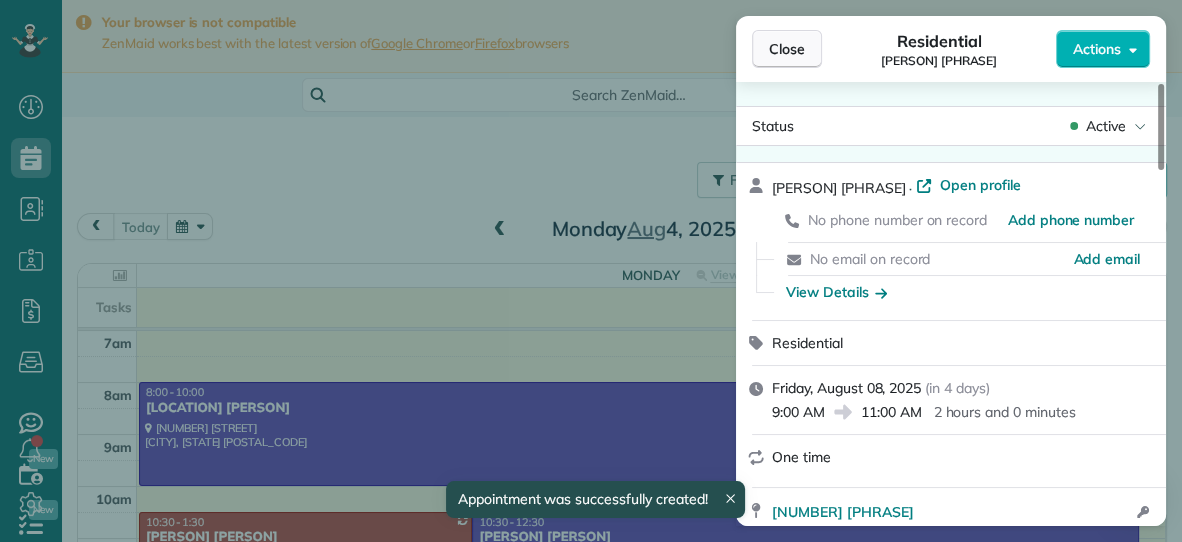 click on "Close" at bounding box center (787, 49) 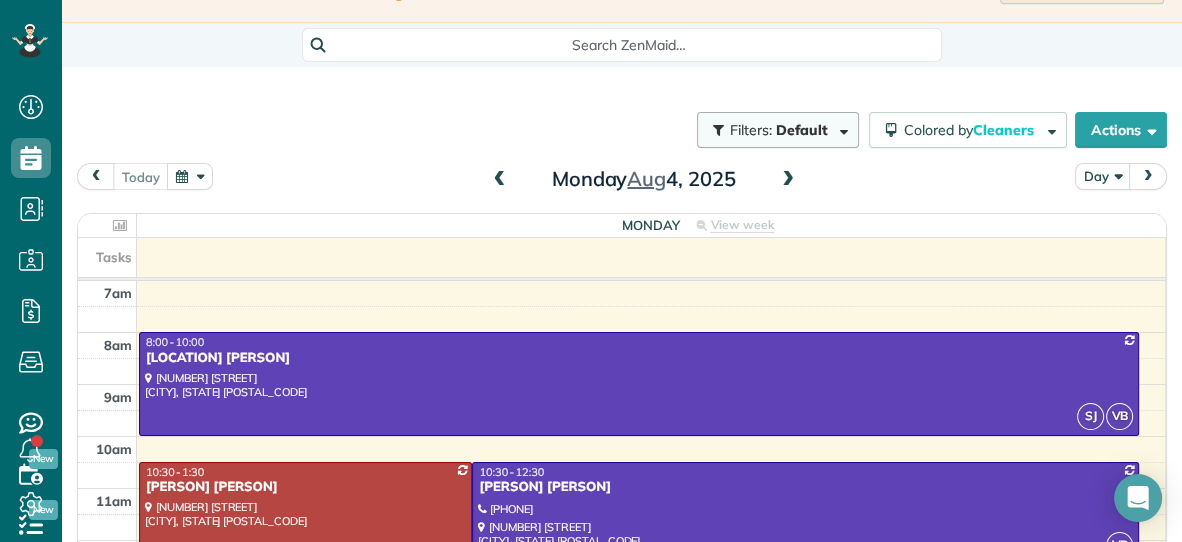 scroll, scrollTop: 51, scrollLeft: 0, axis: vertical 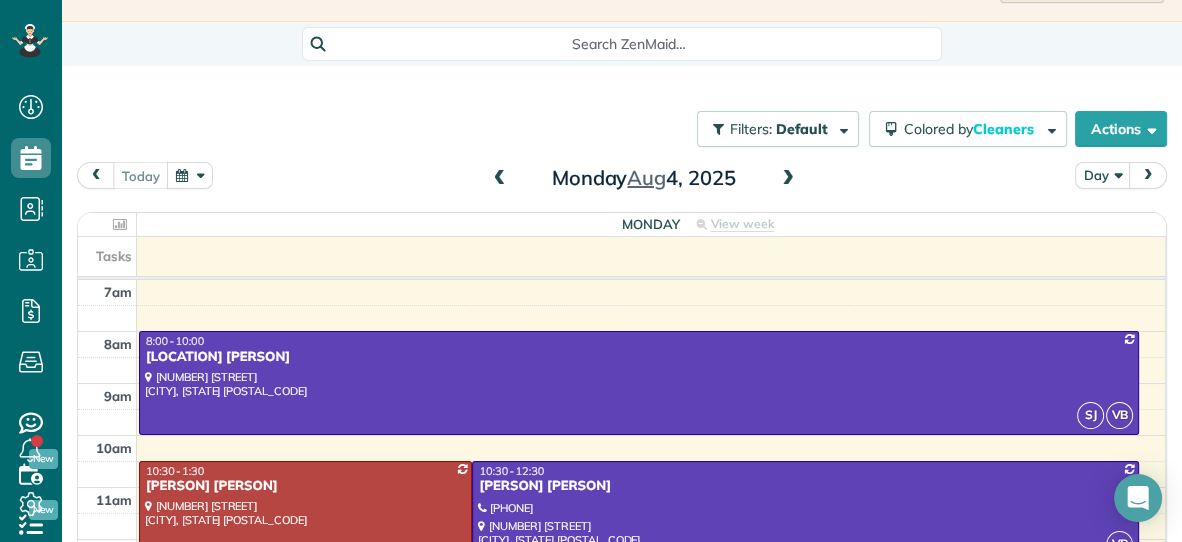 click at bounding box center [788, 179] 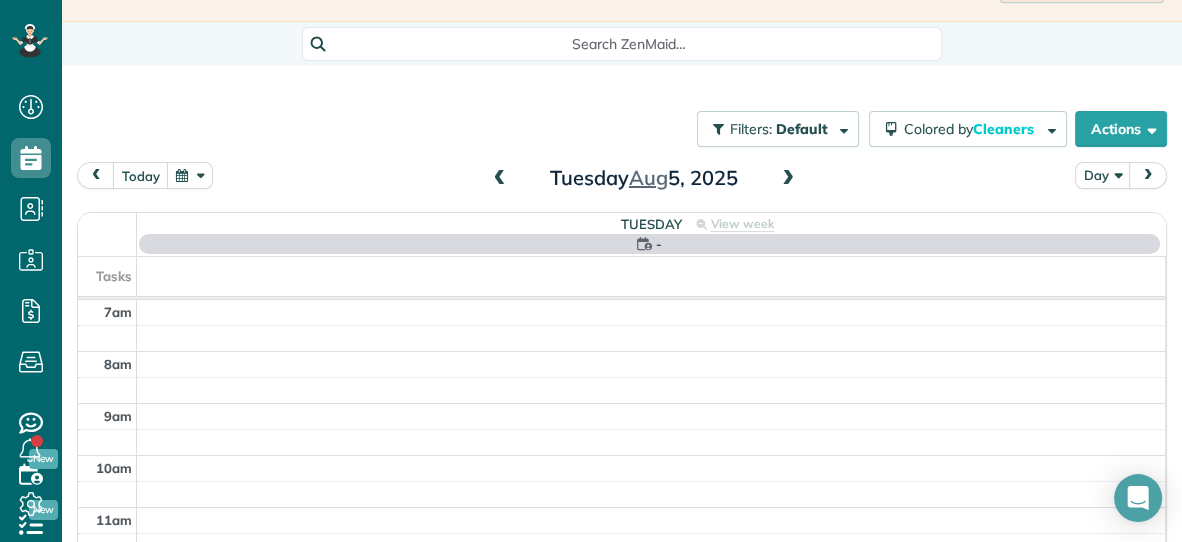 click at bounding box center (788, 179) 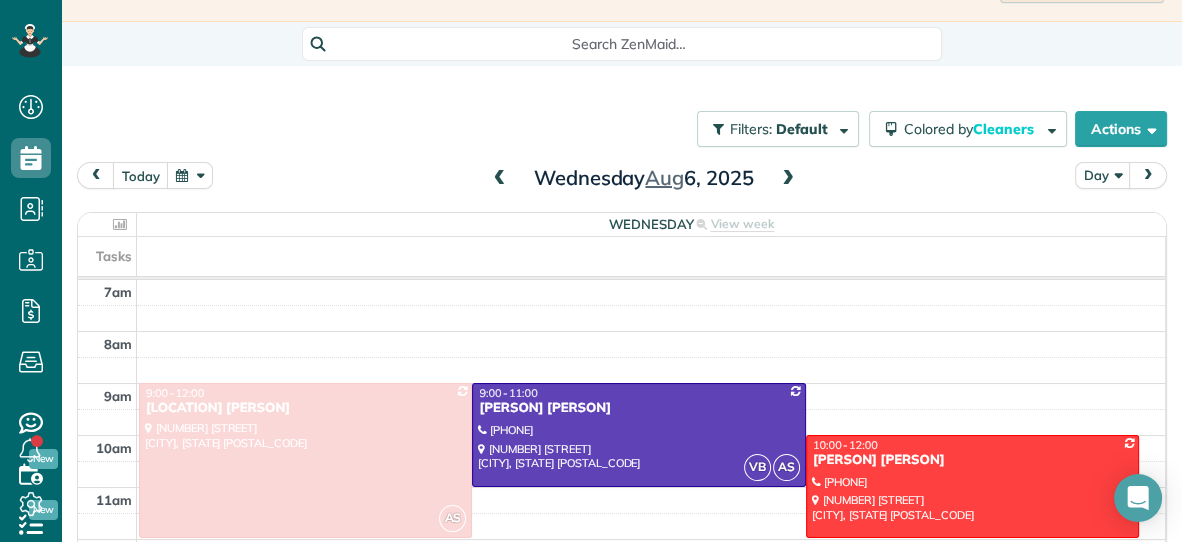 click at bounding box center (788, 179) 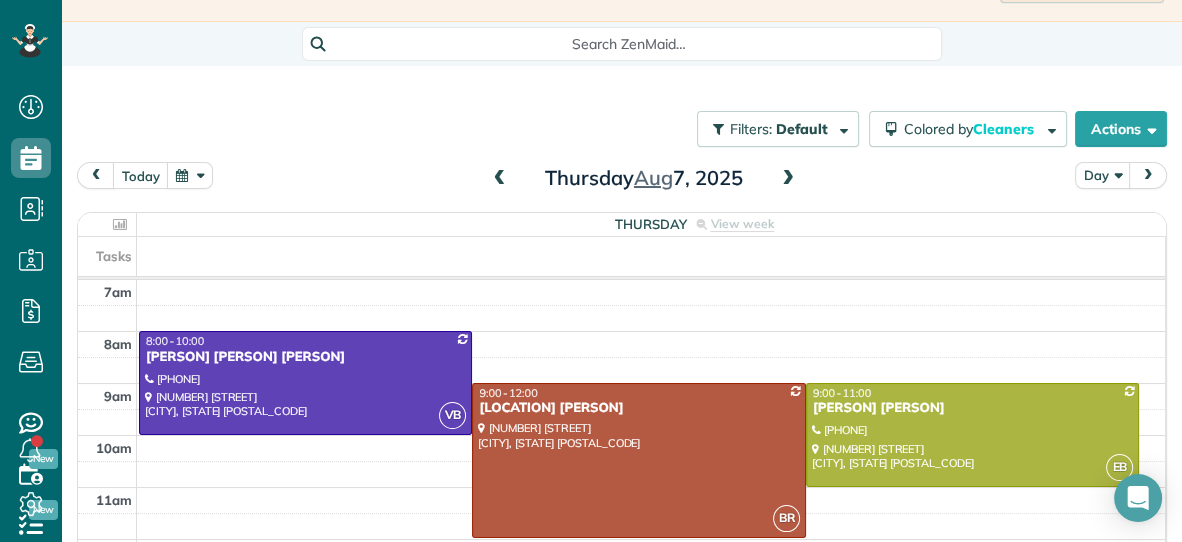 click at bounding box center [788, 179] 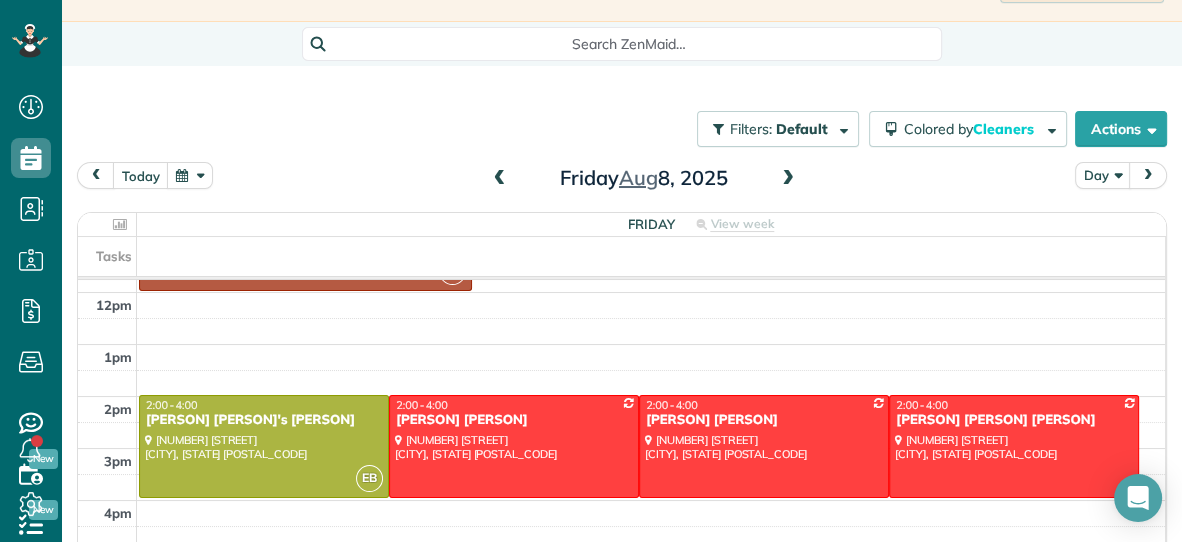 scroll, scrollTop: 269, scrollLeft: 0, axis: vertical 